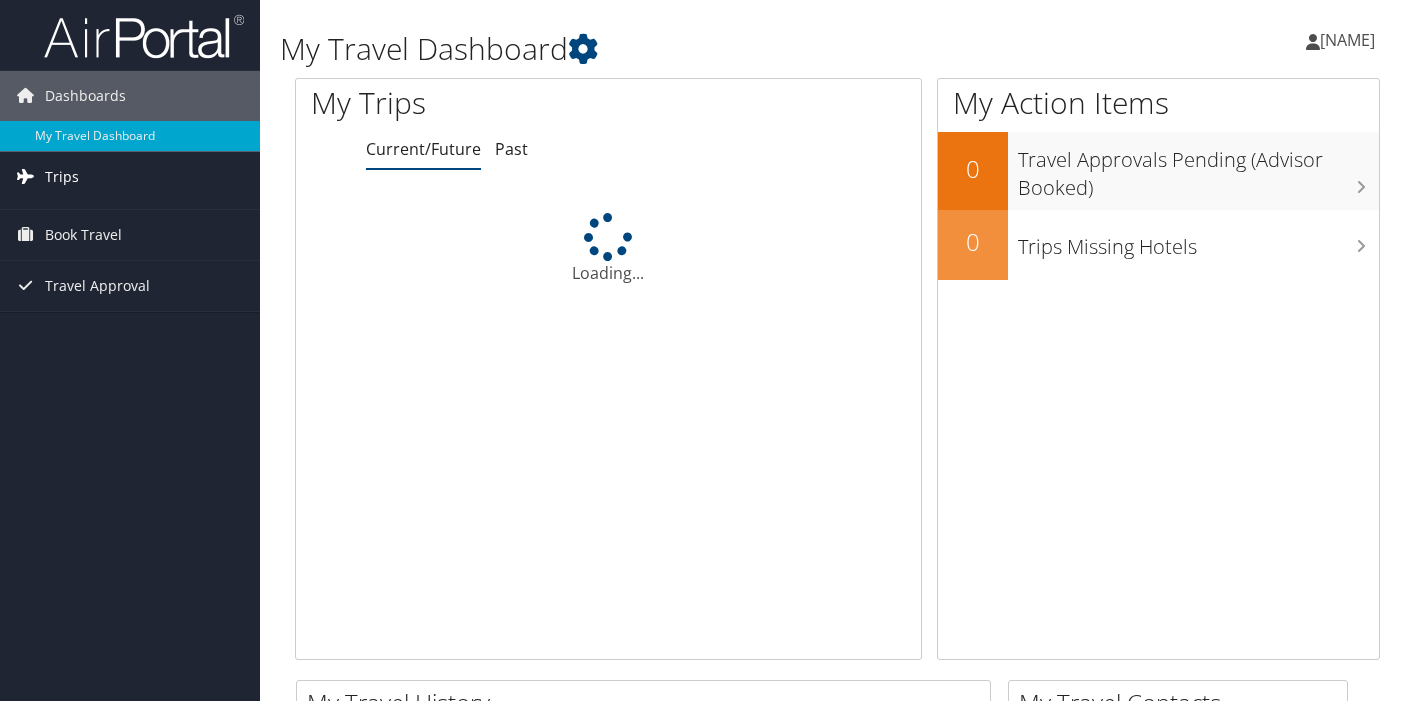 scroll, scrollTop: 0, scrollLeft: 0, axis: both 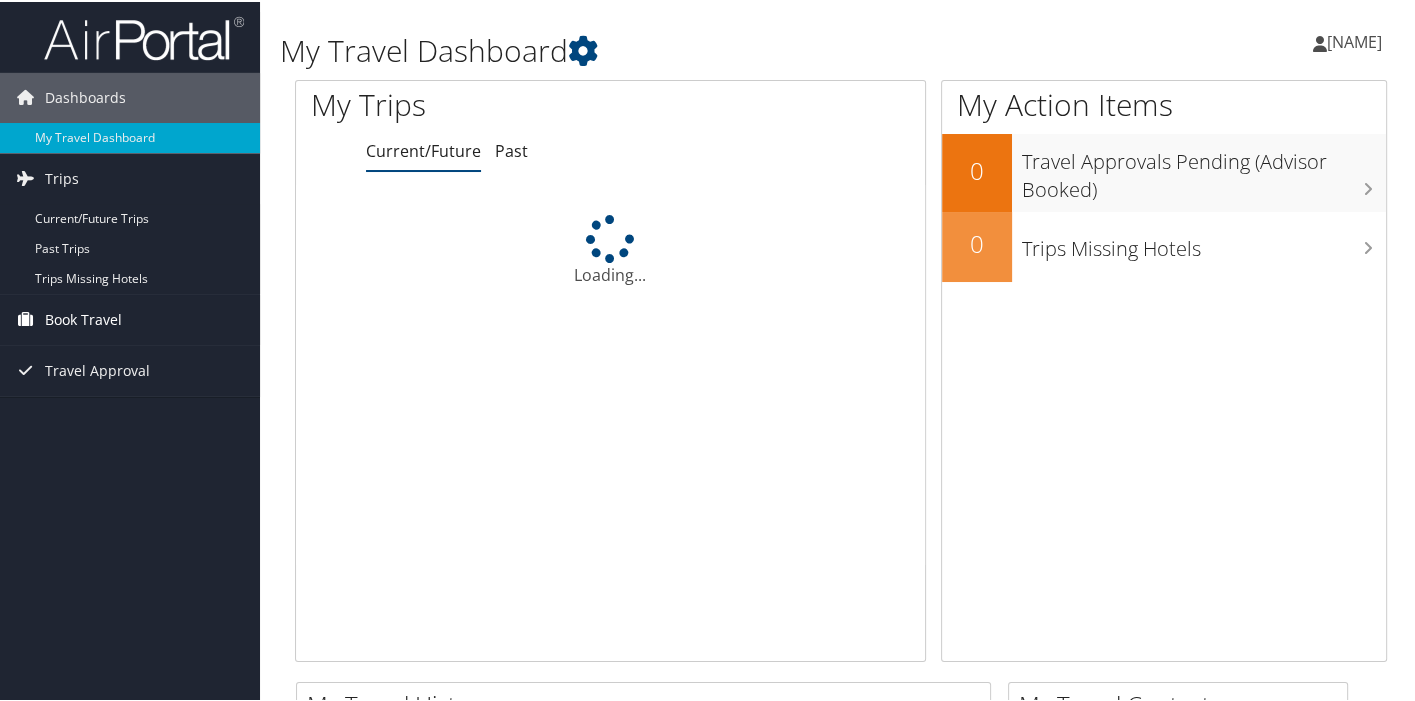 click on "Book Travel" at bounding box center [83, 318] 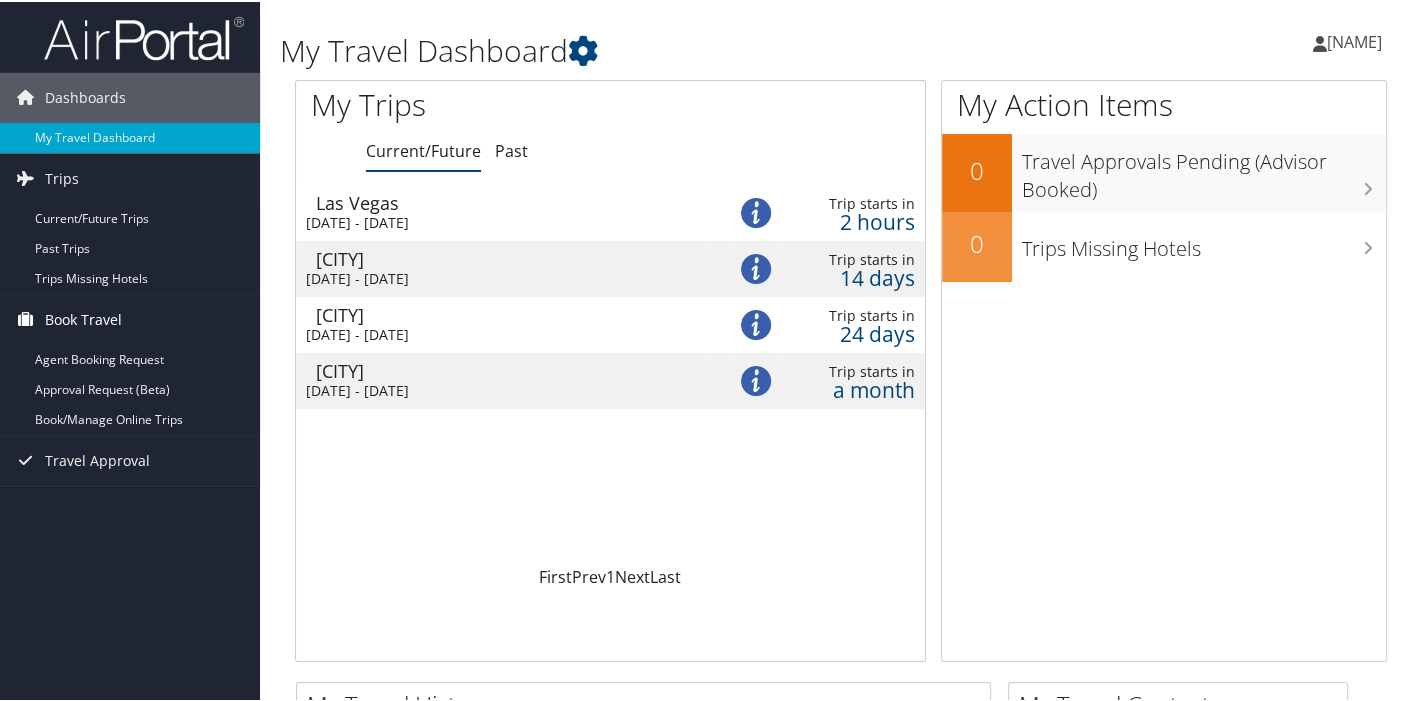click on "Book Travel" at bounding box center (83, 318) 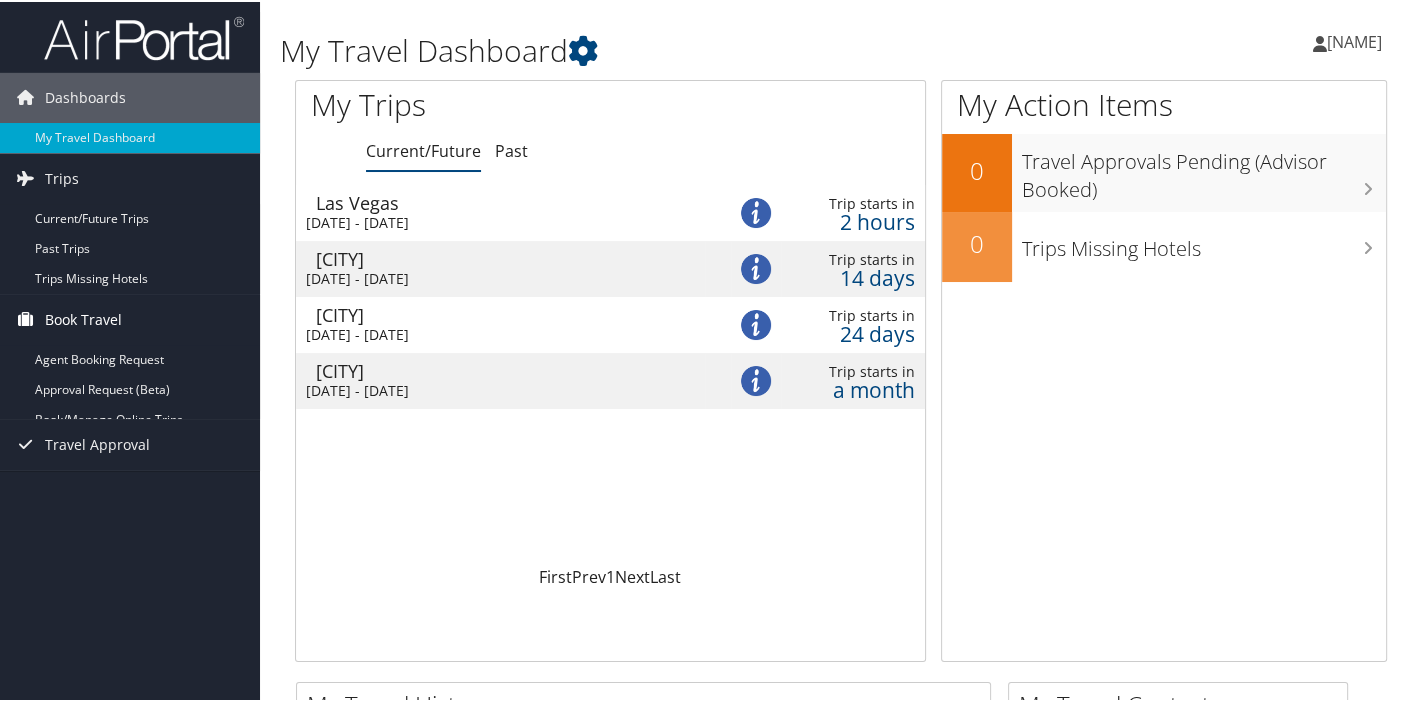 click on "Book Travel" at bounding box center [83, 318] 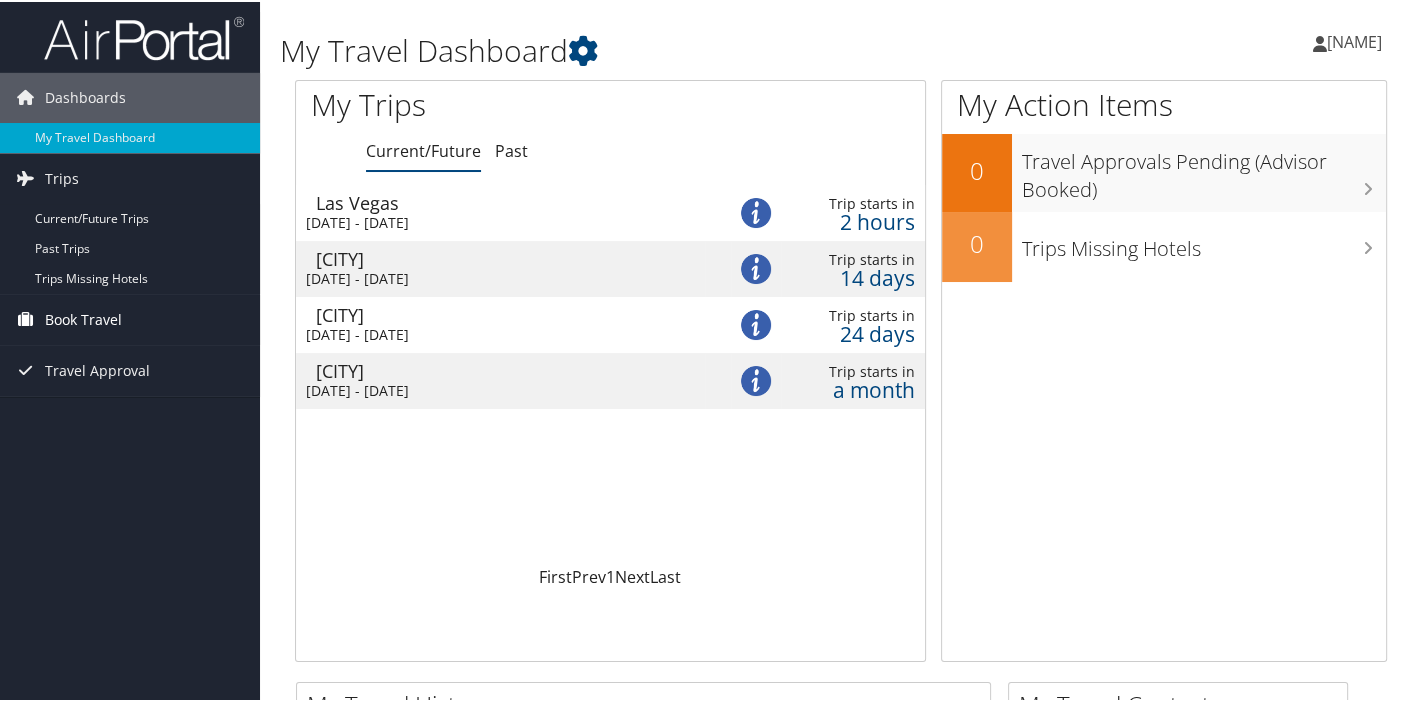 click on "Book Travel" at bounding box center (83, 318) 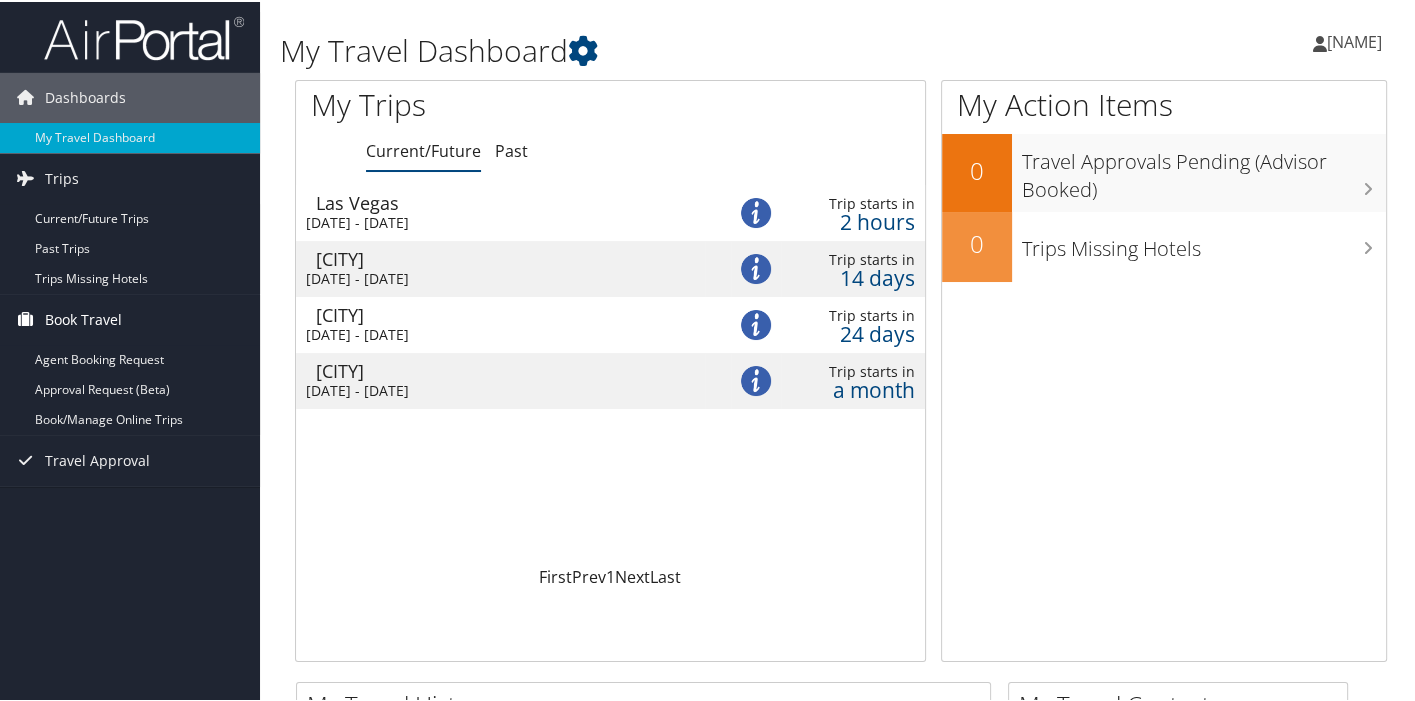 click on "Book Travel" at bounding box center [83, 318] 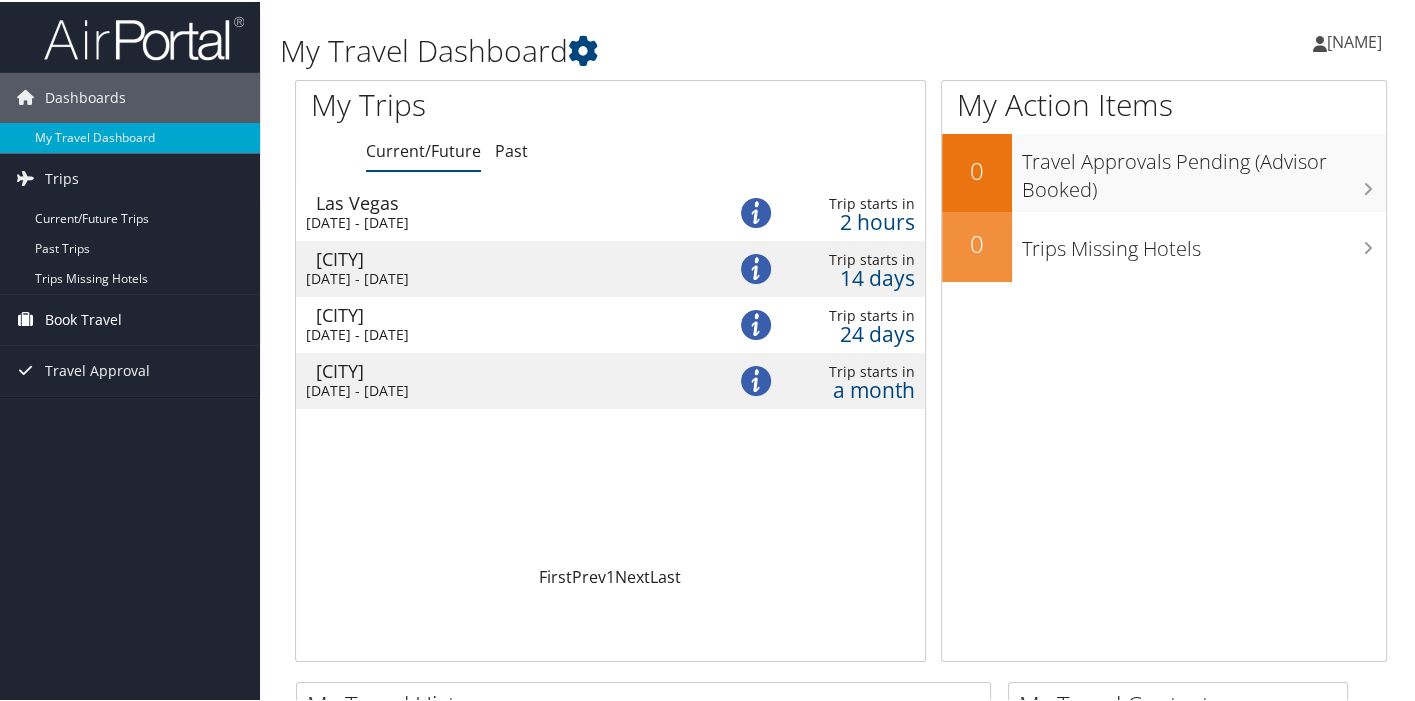 click on "Book Travel" at bounding box center [83, 318] 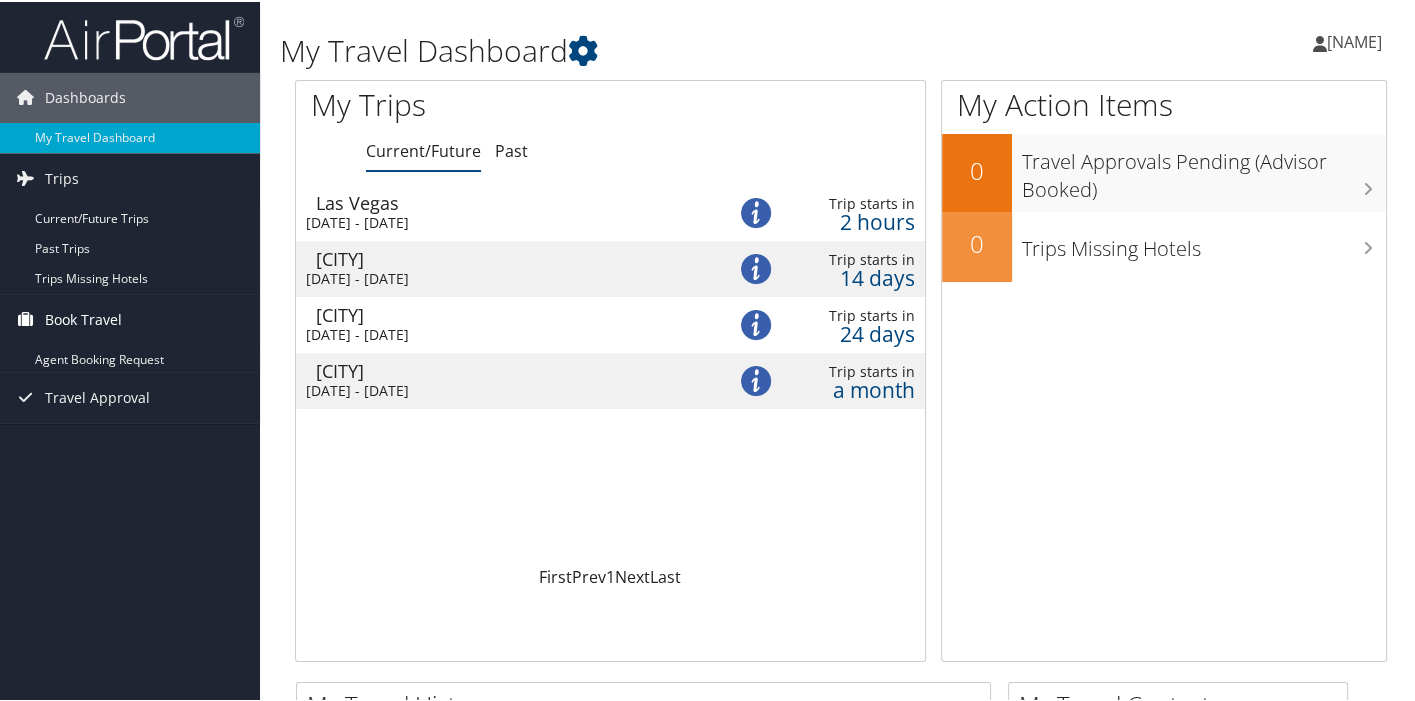 click on "Book Travel" at bounding box center [83, 318] 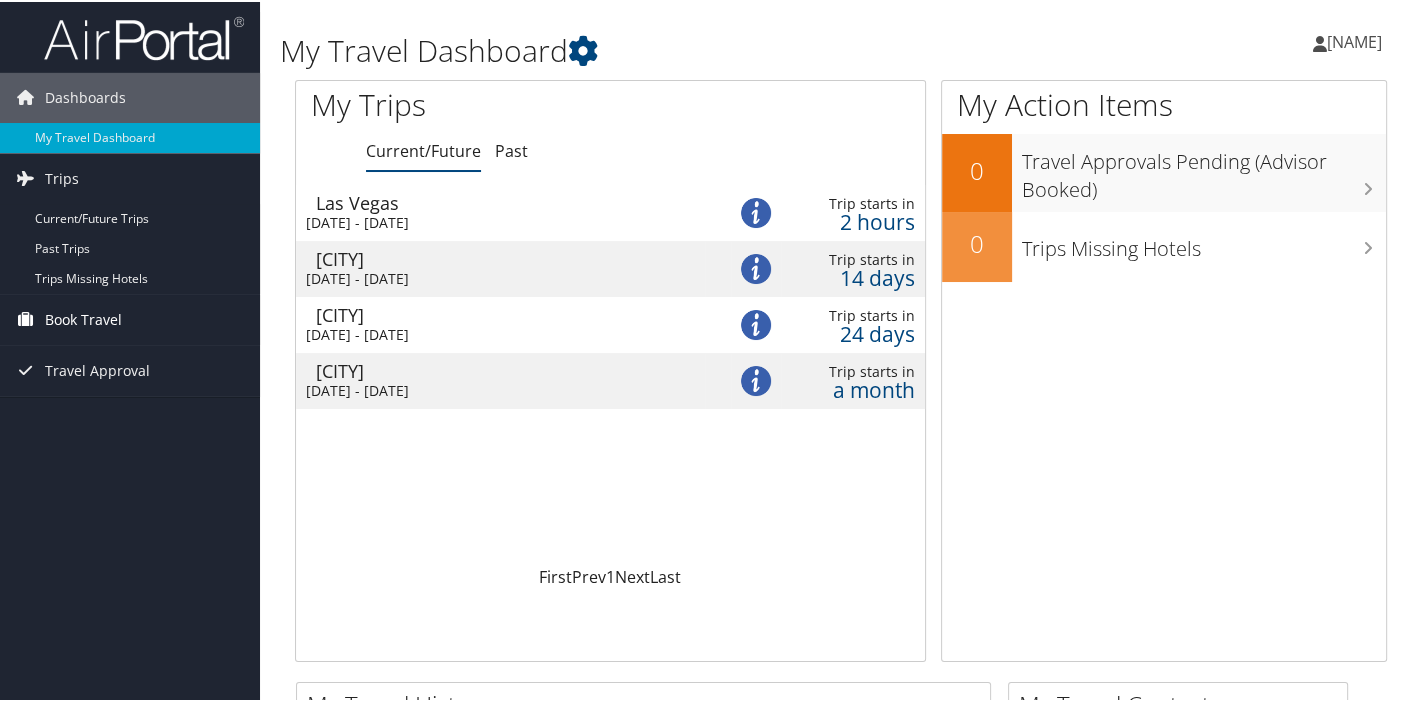 click on "Book Travel" at bounding box center (83, 318) 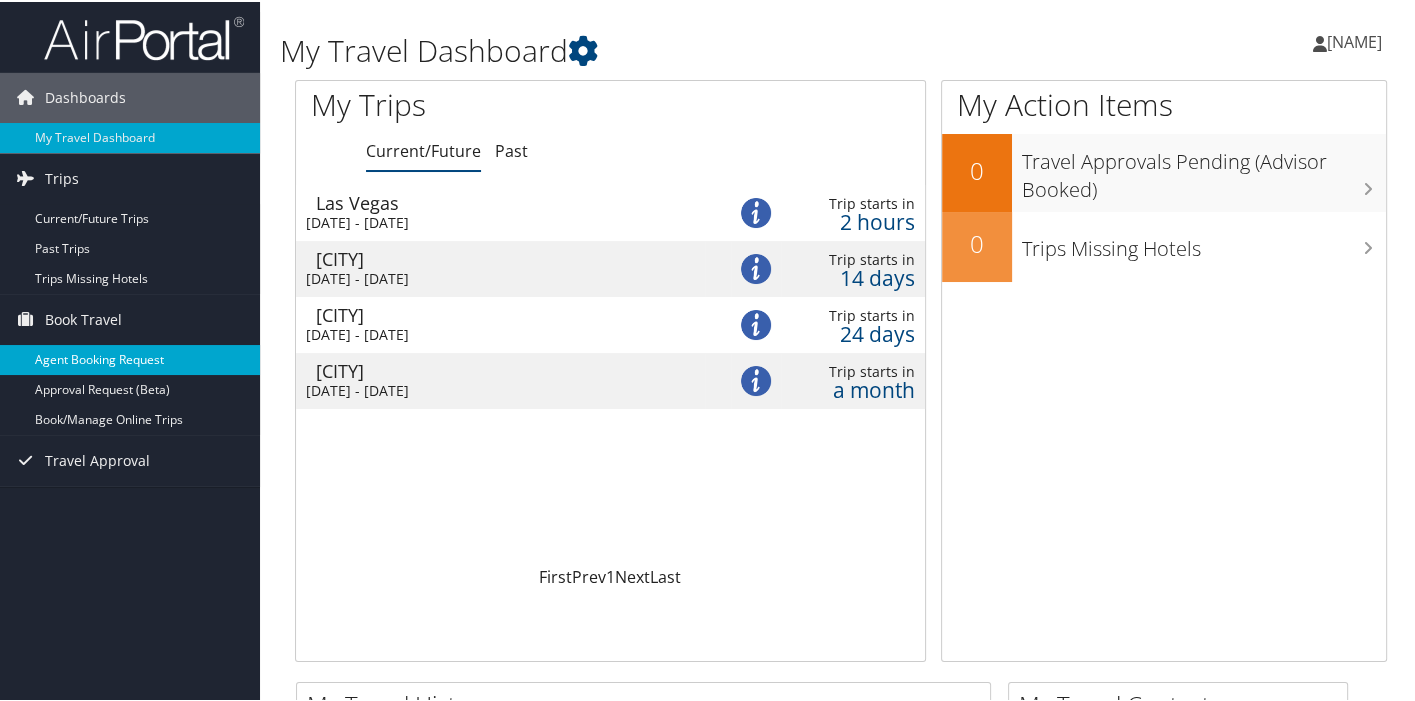 click on "Agent Booking Request" at bounding box center (130, 358) 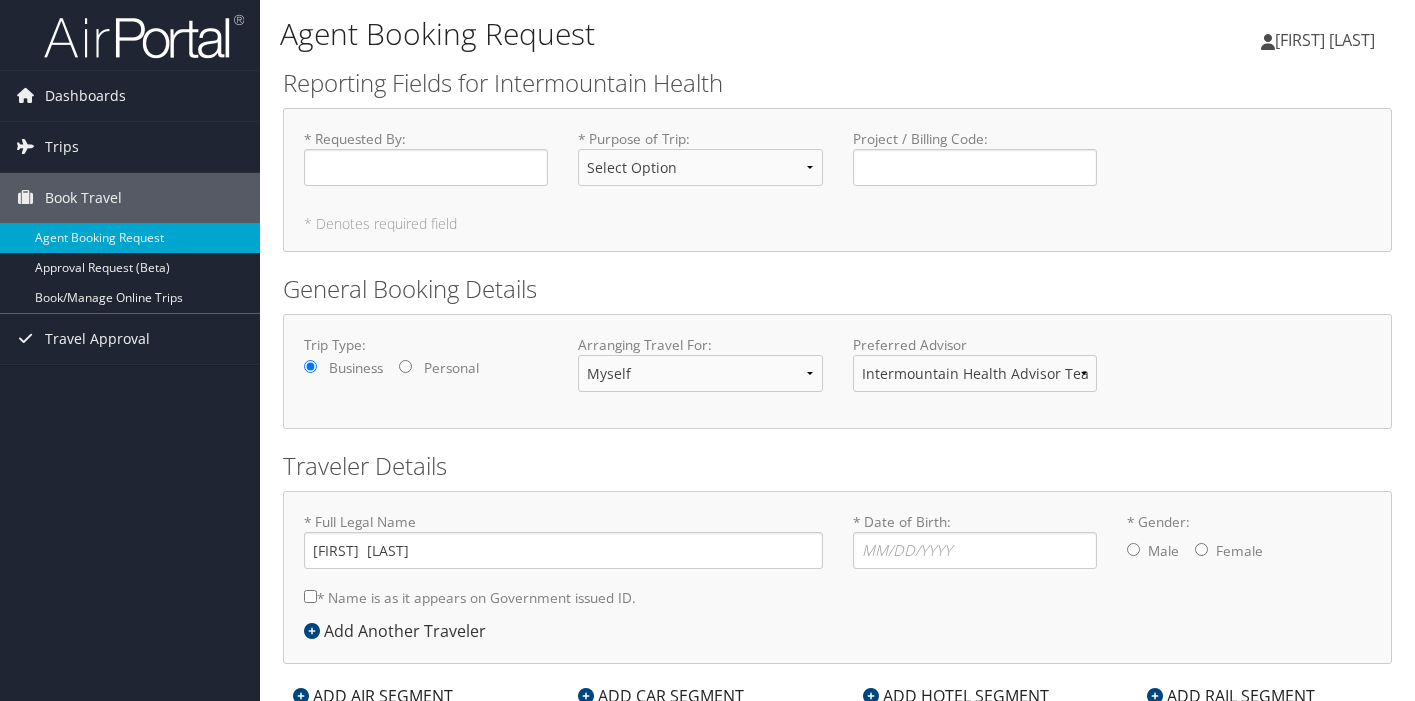 scroll, scrollTop: 0, scrollLeft: 0, axis: both 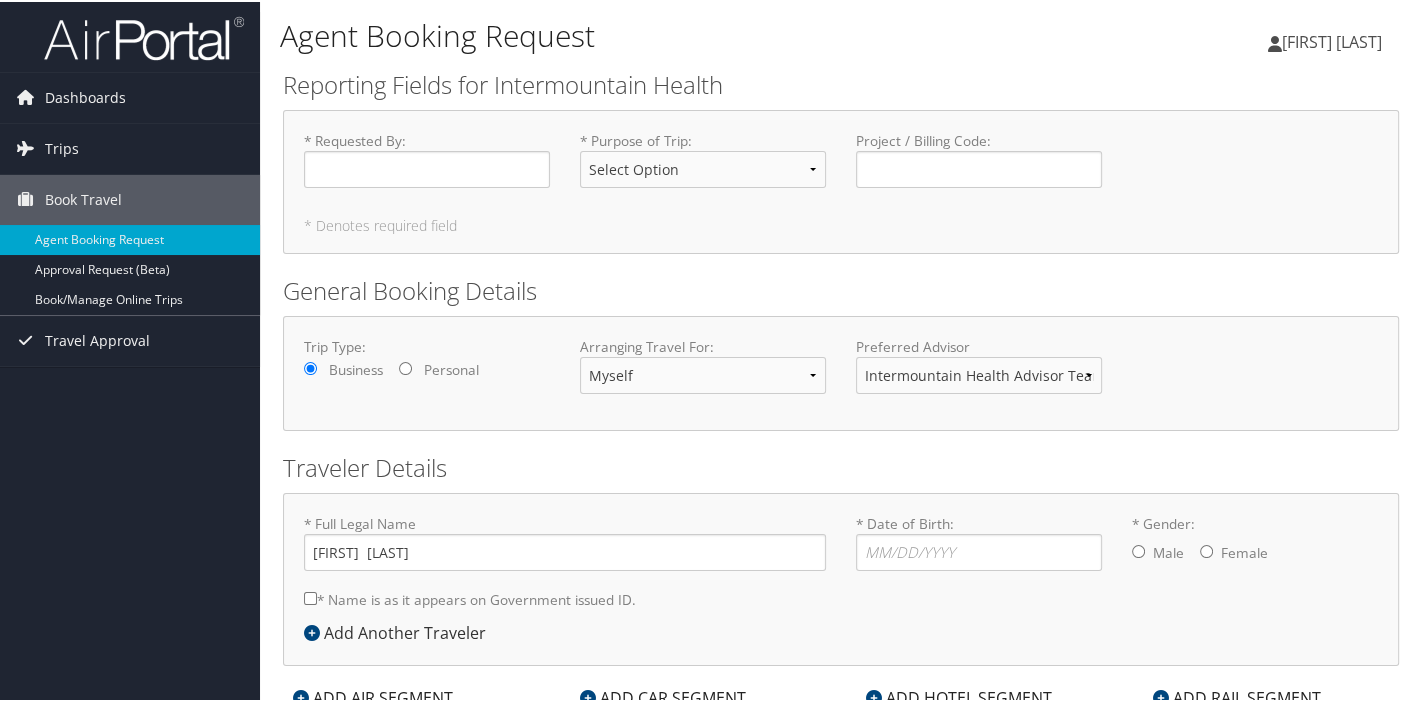 click on "* Denotes required field" at bounding box center [841, 224] 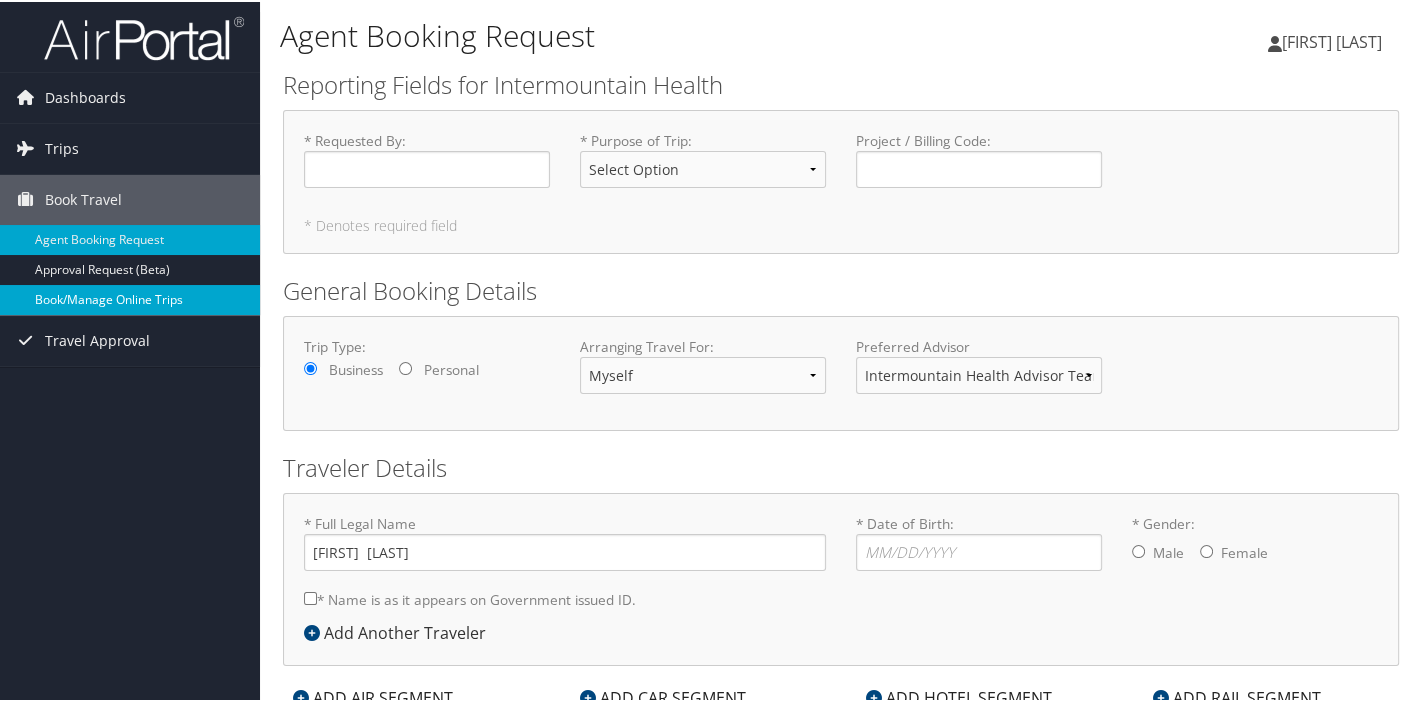 click on "Book/Manage Online Trips" at bounding box center [130, 298] 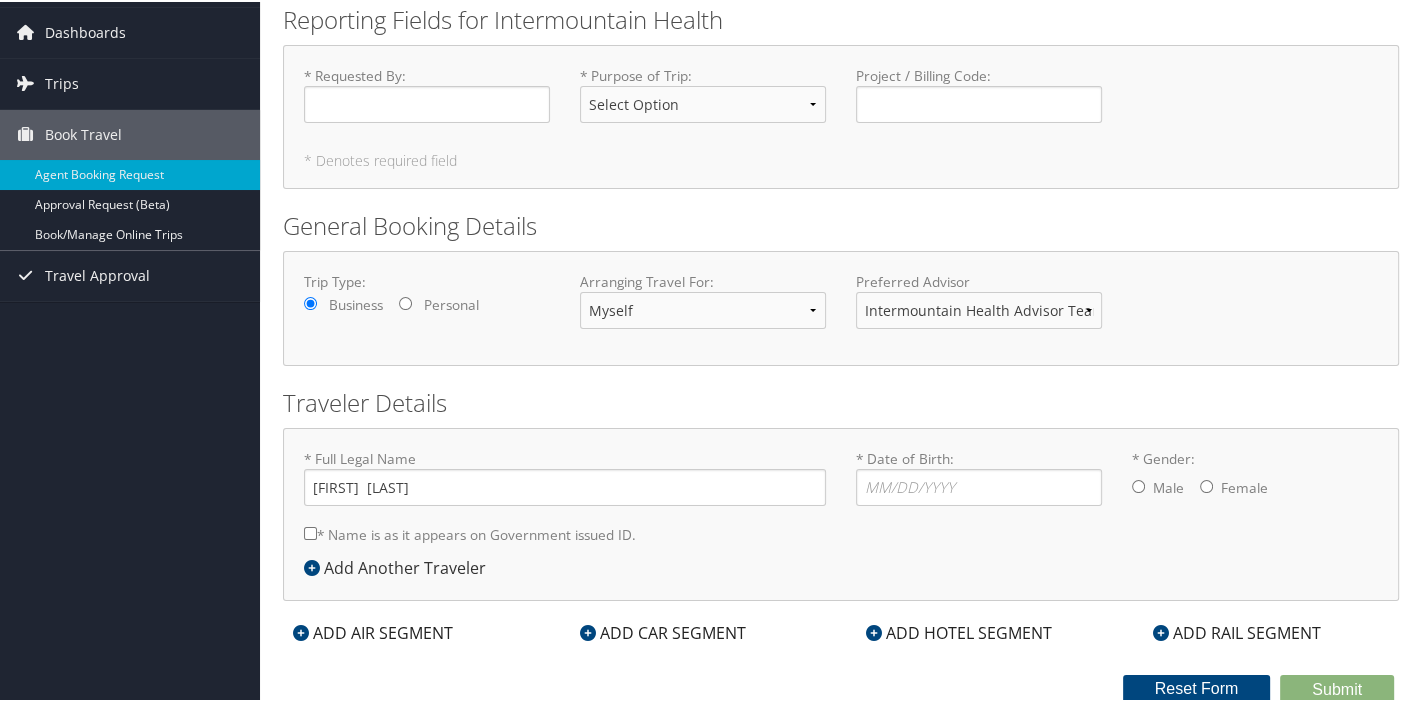 scroll, scrollTop: 0, scrollLeft: 0, axis: both 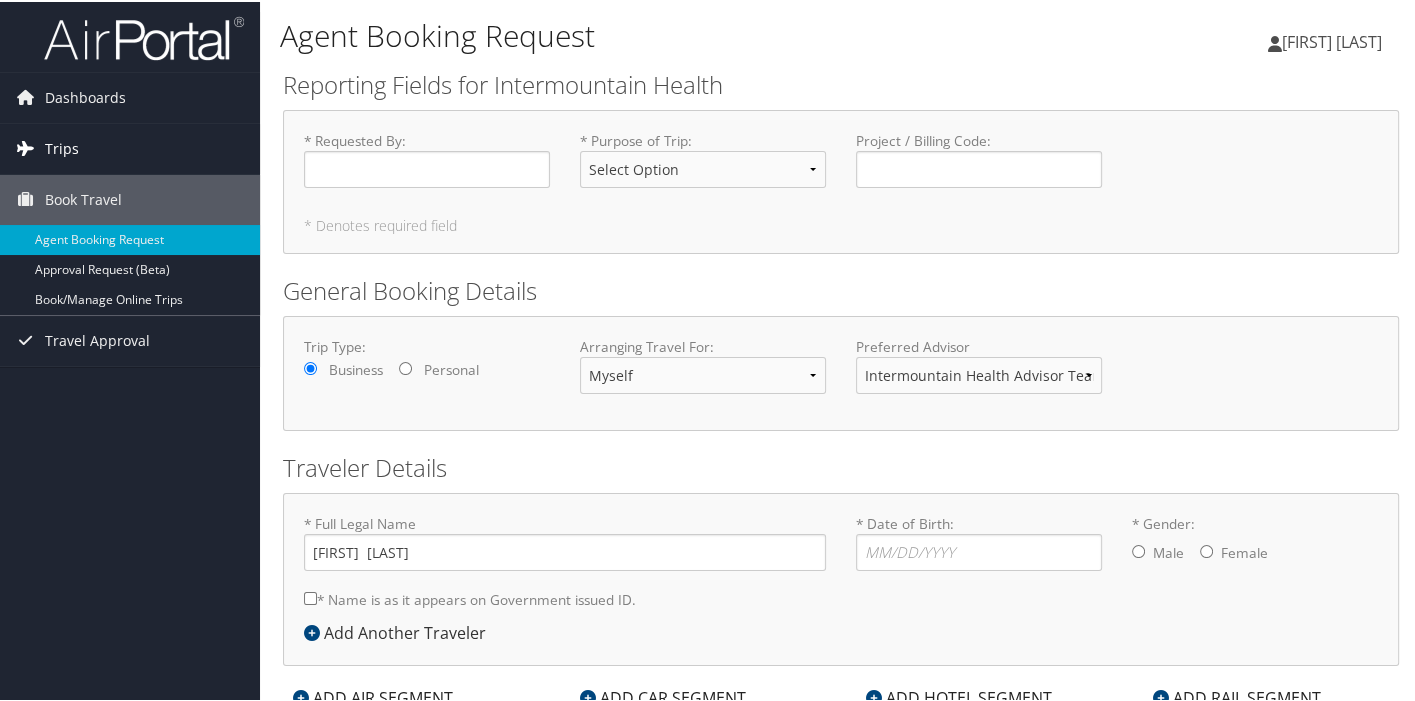 click on "Trips" at bounding box center (62, 147) 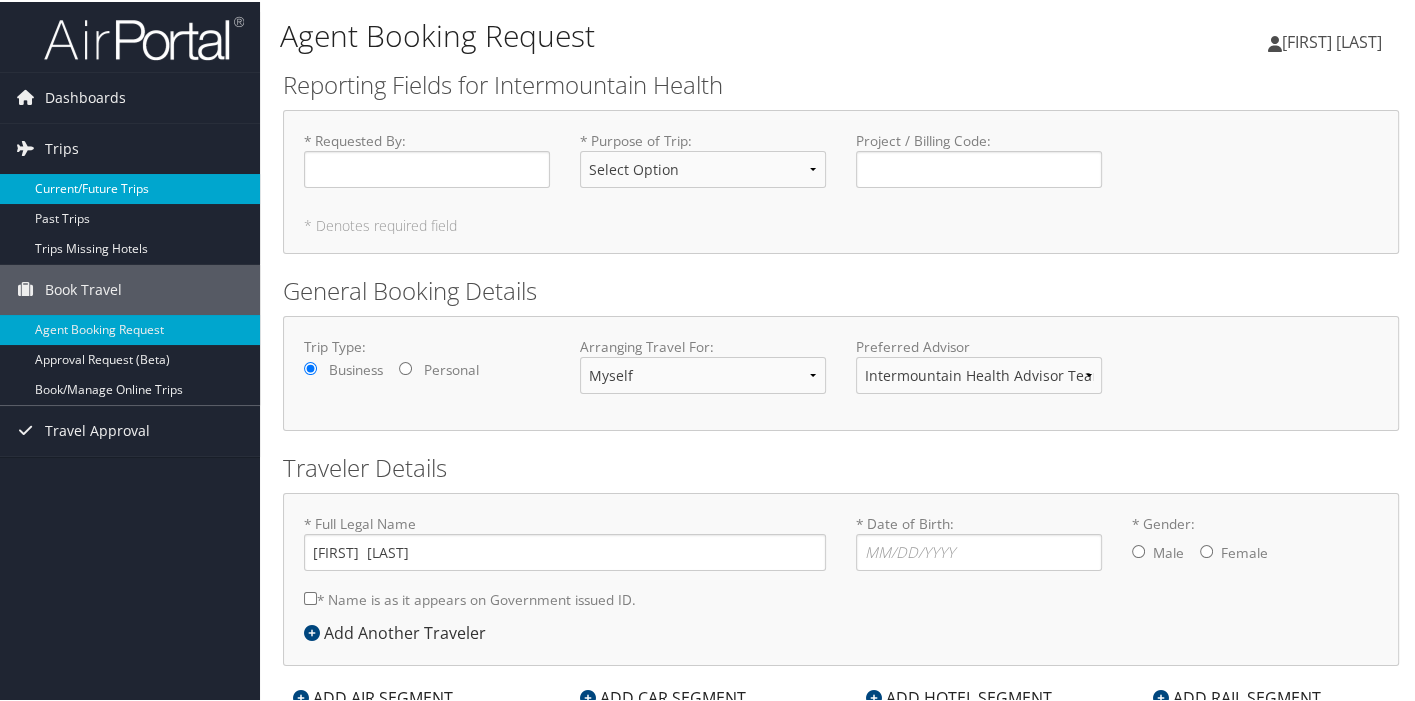 click on "Current/Future Trips" at bounding box center (130, 187) 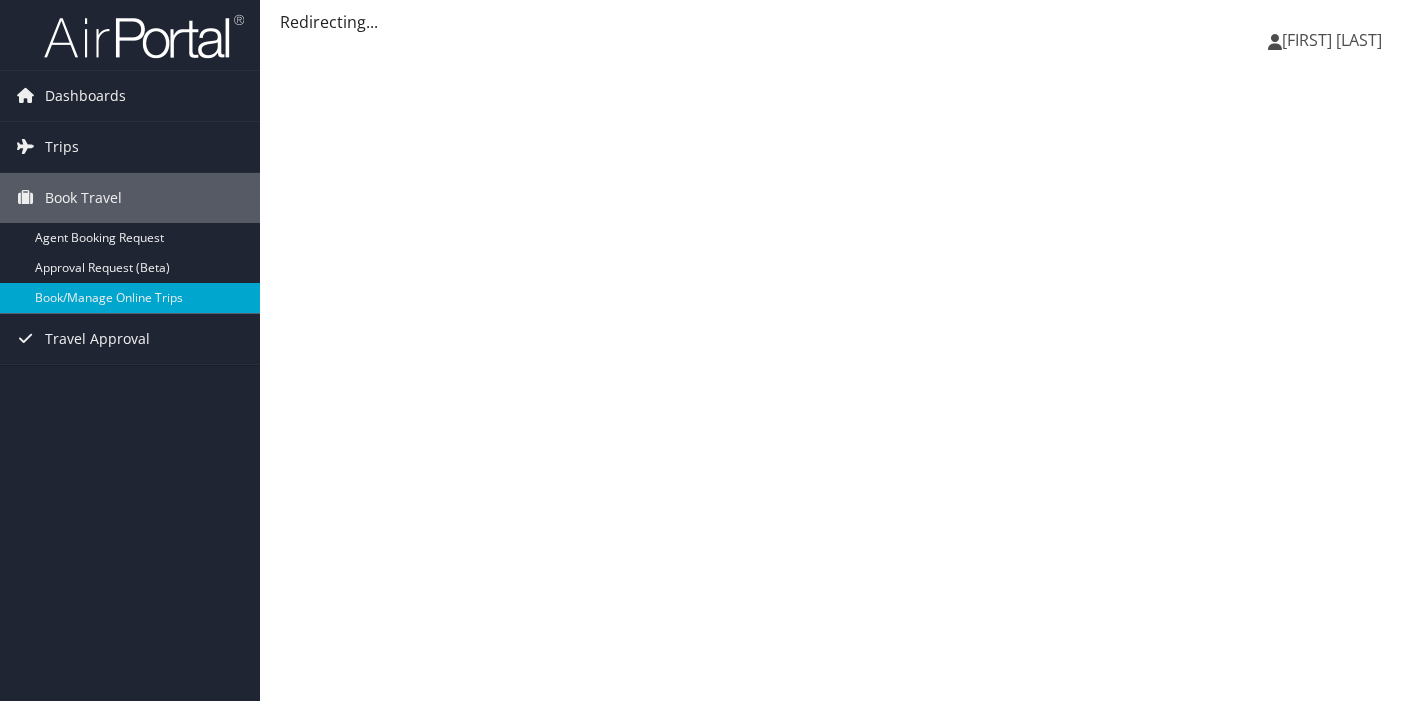 scroll, scrollTop: 0, scrollLeft: 0, axis: both 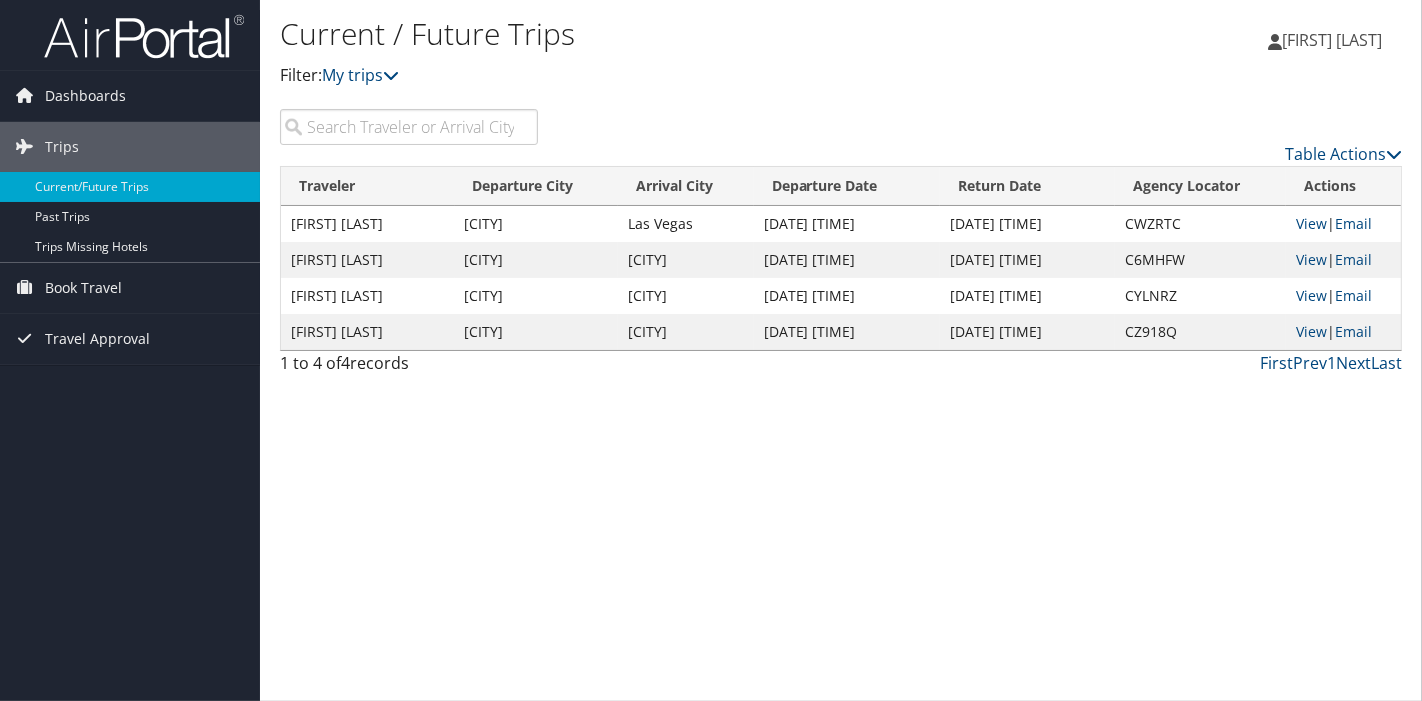 click on "Filter:
My trips" at bounding box center (654, 76) 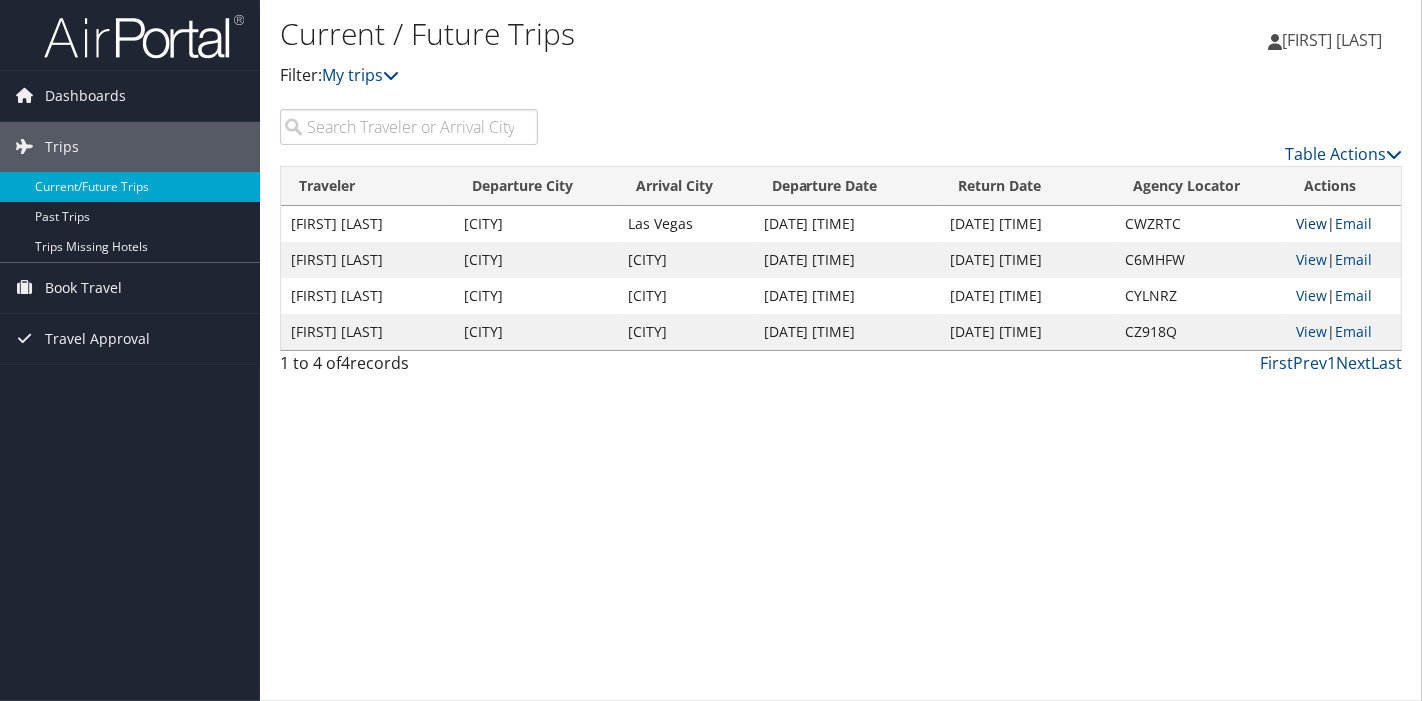 click on "View" at bounding box center (1311, 223) 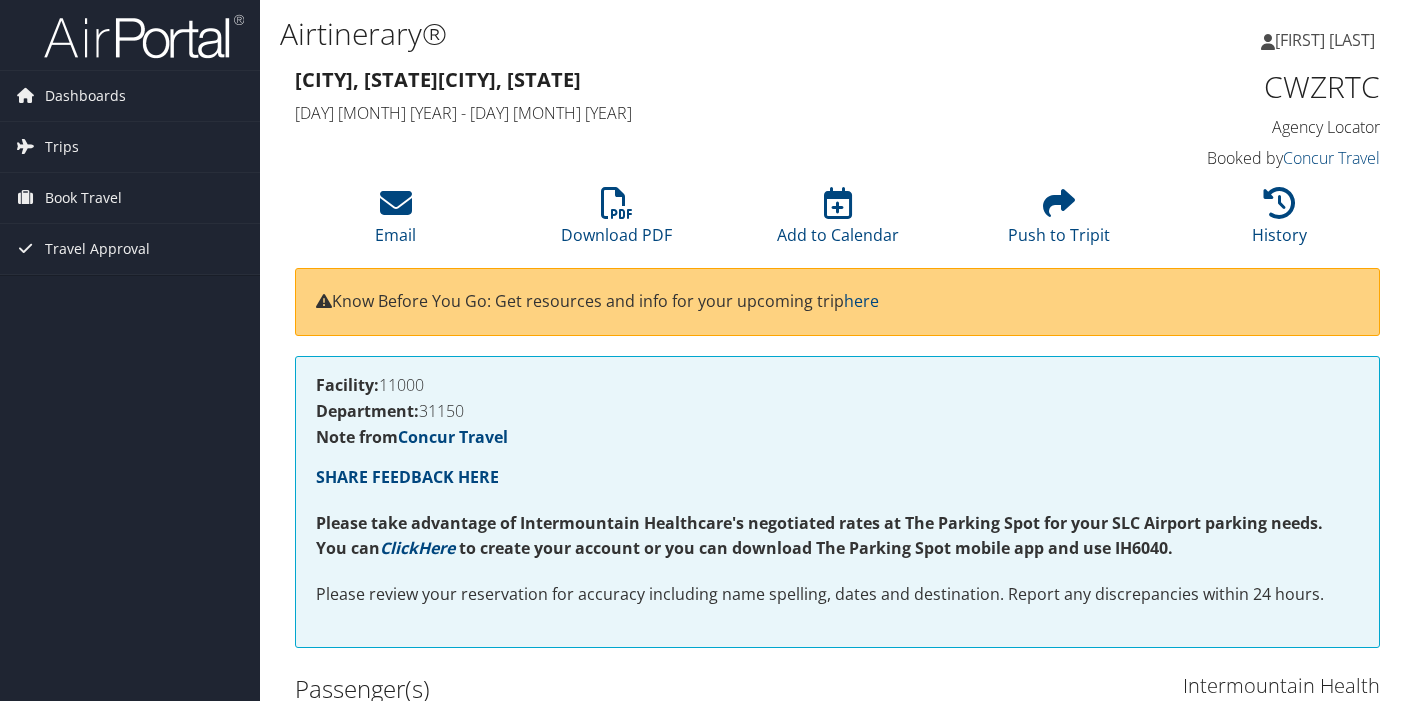 scroll, scrollTop: 0, scrollLeft: 0, axis: both 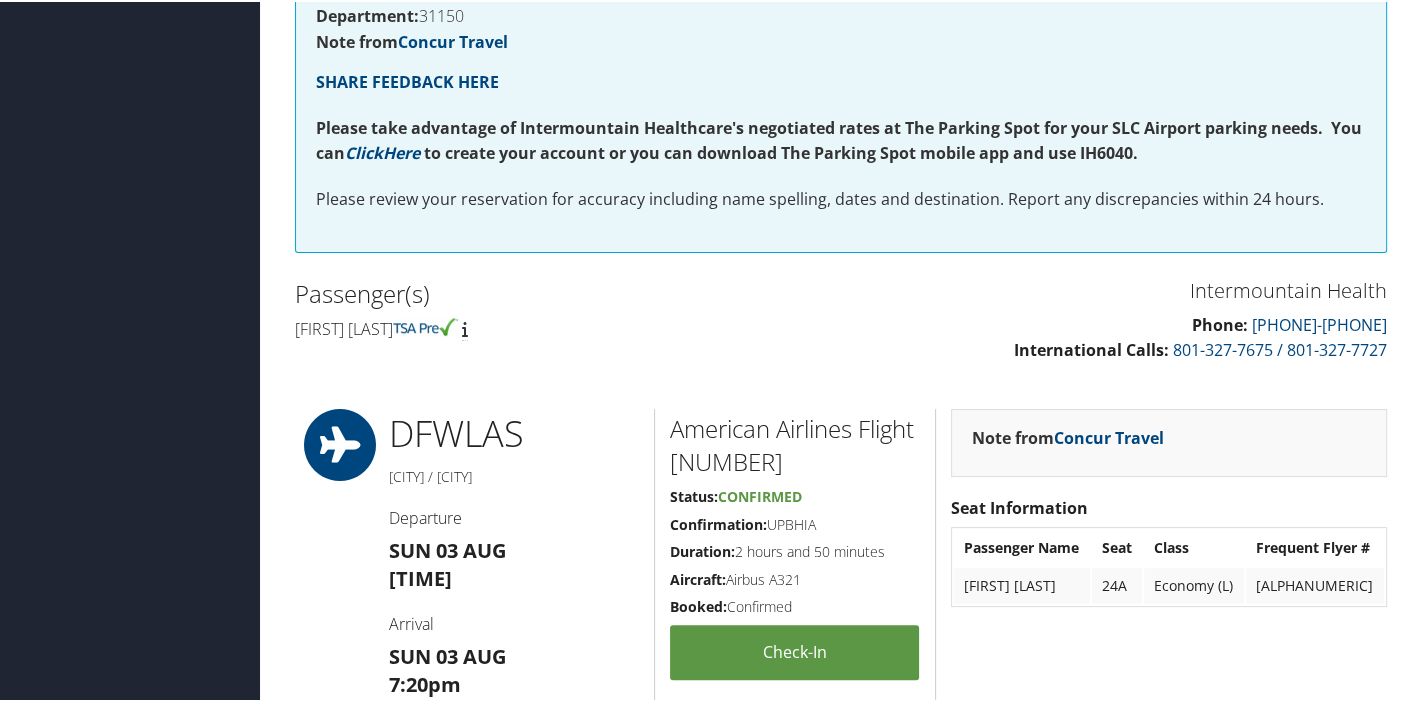 click on "Airtinerary®
[FIRST] [LAST]
[FIRST] [LAST]
My Settings
Travel Agency Contacts
View Travel Profile
Give Feedback" at bounding box center [841, 1302] 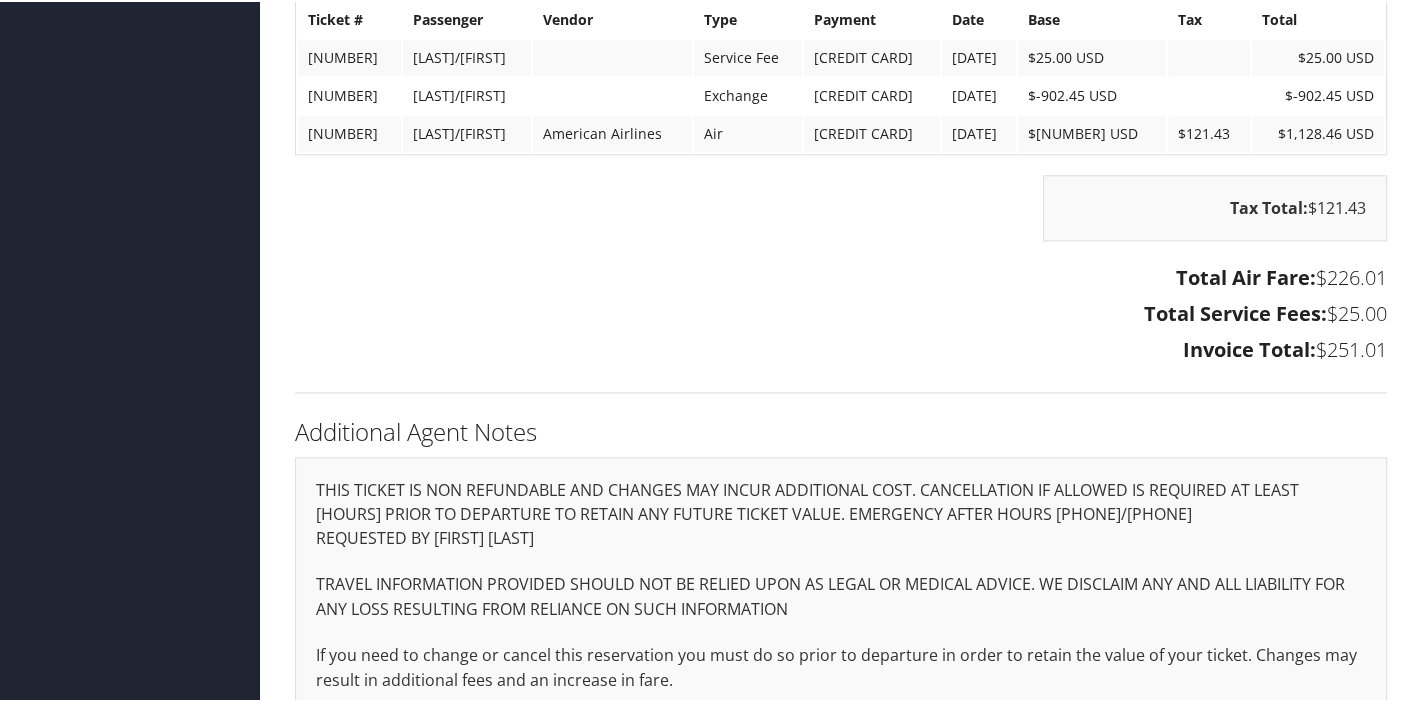 scroll, scrollTop: 2688, scrollLeft: 0, axis: vertical 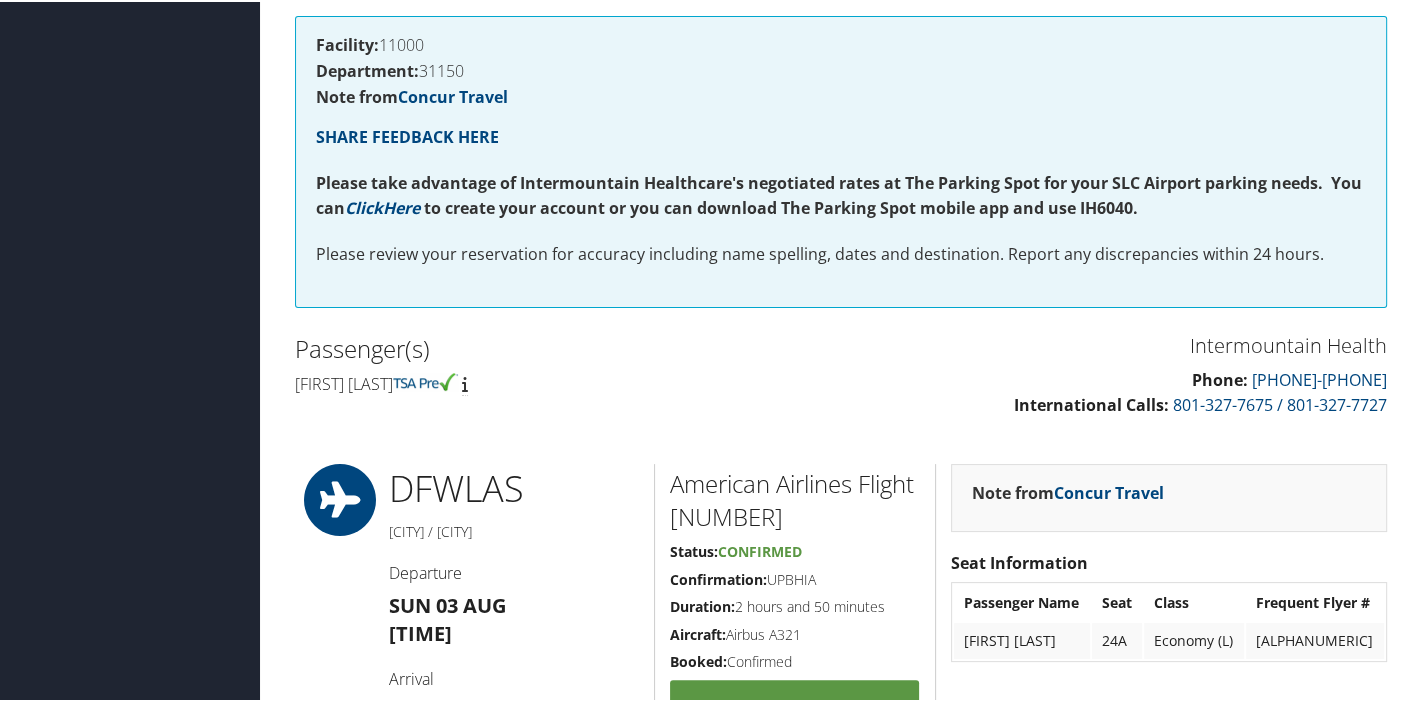 click on "Airtinerary®
[FIRST] [LAST]
[FIRST] [LAST]
My Settings
Travel Agency Contacts
View Travel Profile
Give Feedback" at bounding box center [841, 1357] 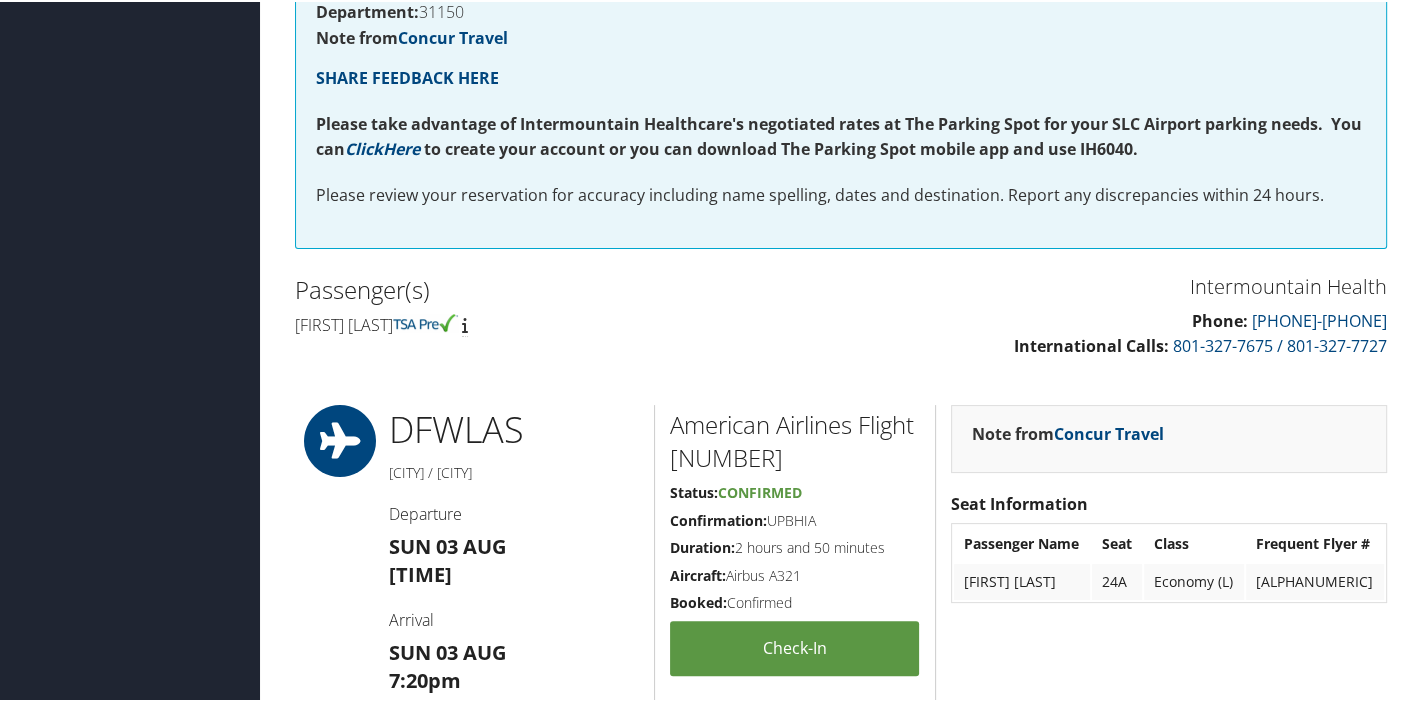 scroll, scrollTop: 342, scrollLeft: 0, axis: vertical 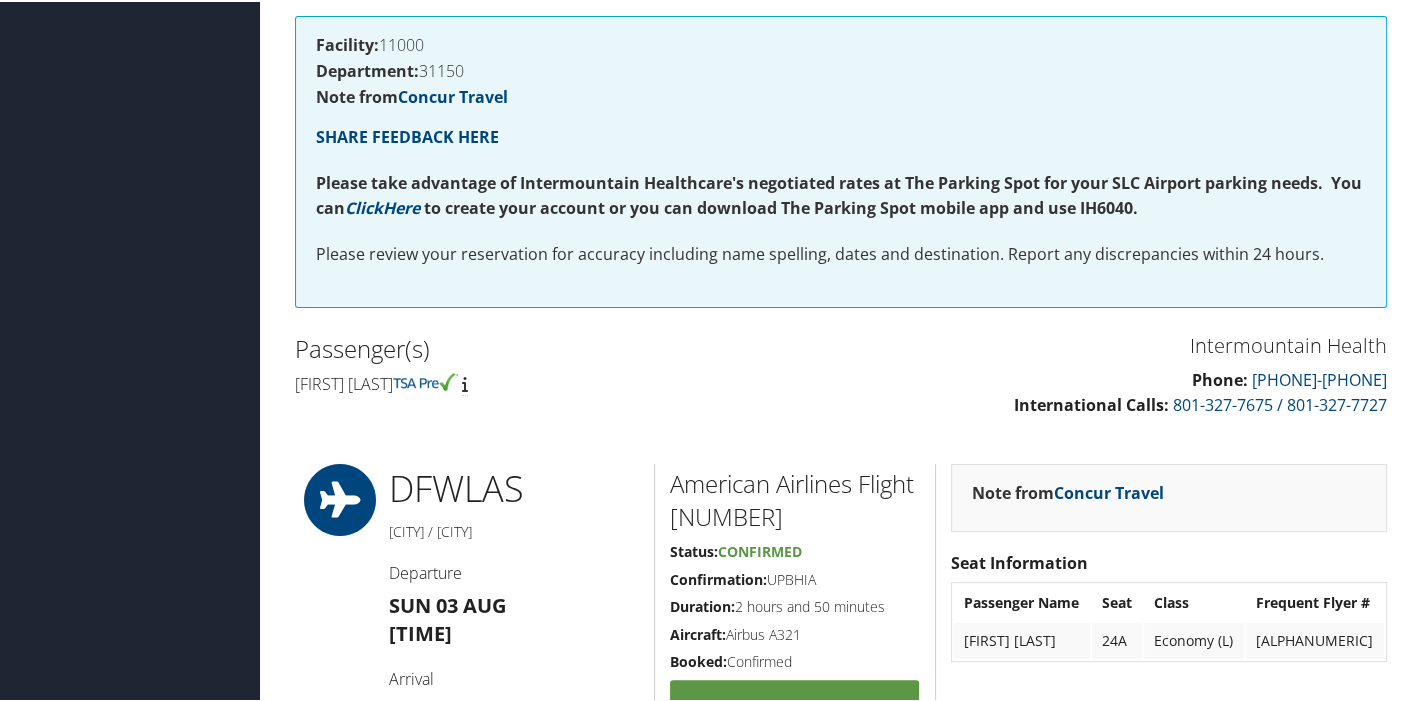 click on "Facility: [NUMBER]
Department: [NUMBER]
Note from Concur Travel                                              SHARE FEEDBACK HERE
Please take advantage of Intermountain Healthcare's negotiated rates at The Parking Spot for your SLC Airport parking needs. You can Click Here to create your account or you can download The Parking Spot mobile app and use IH6040.
Please review your reservation for accuracy including name spelling, dates and destination. Report any discrepancies within 24 hours." at bounding box center (841, 160) 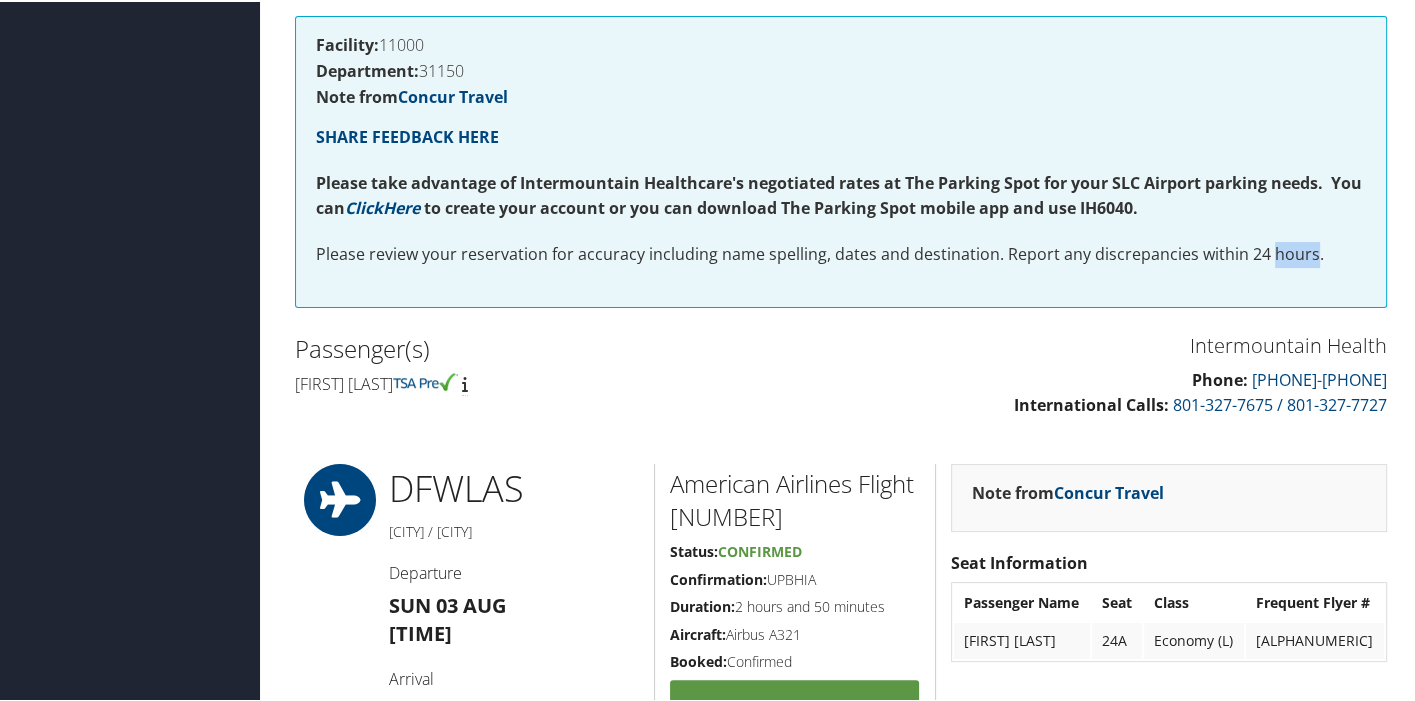 click on "Facility: [NUMBER]
Department: [NUMBER]
Note from Concur Travel                                              SHARE FEEDBACK HERE
Please take advantage of Intermountain Healthcare's negotiated rates at The Parking Spot for your SLC Airport parking needs. You can Click Here to create your account or you can download The Parking Spot mobile app and use IH6040.
Please review your reservation for accuracy including name spelling, dates and destination. Report any discrepancies within 24 hours." at bounding box center (841, 160) 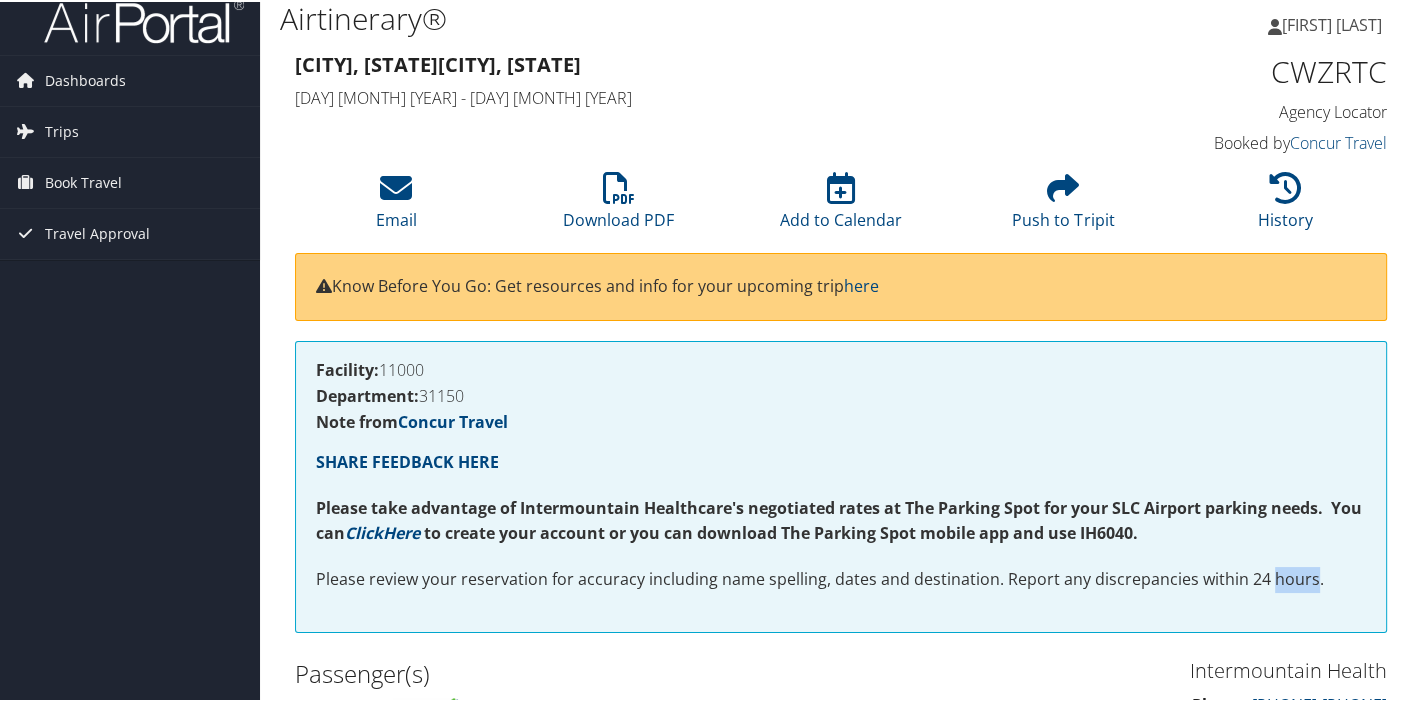 scroll, scrollTop: 11, scrollLeft: 0, axis: vertical 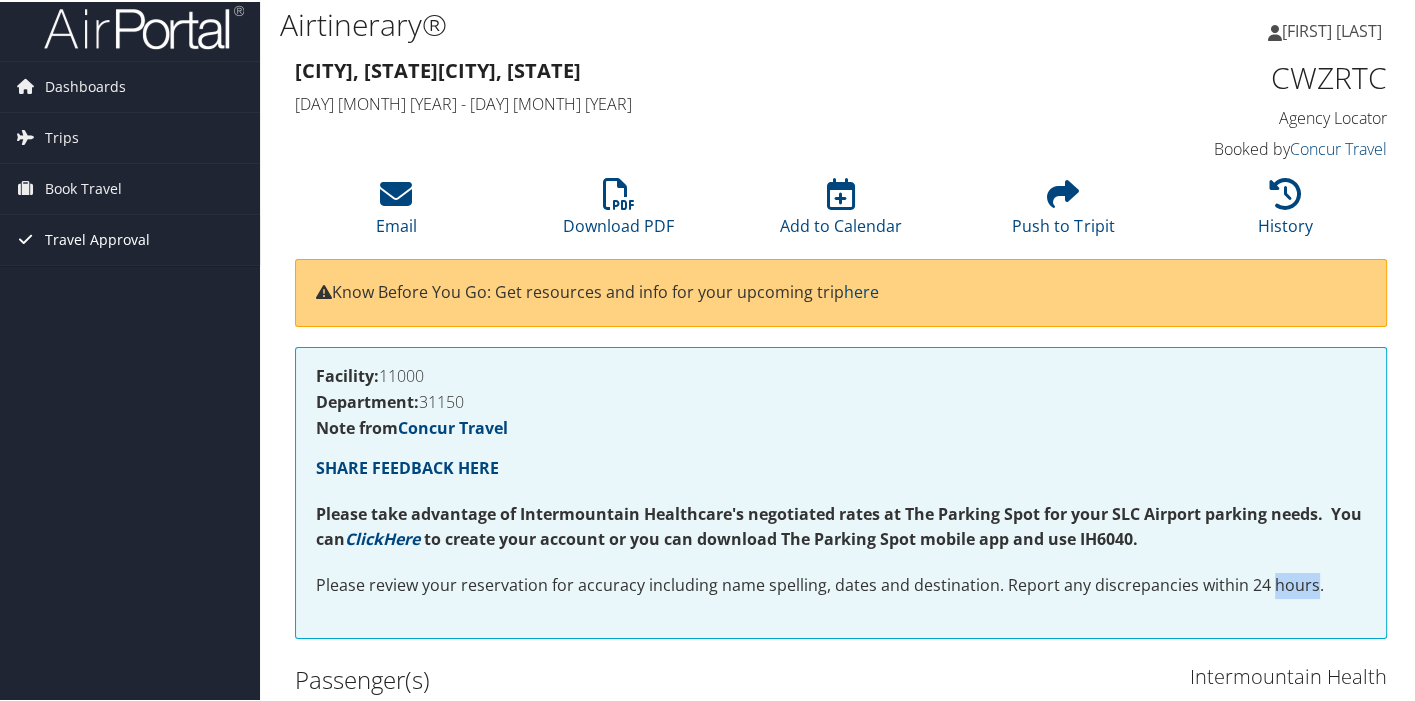 click on "Travel Approval" at bounding box center (130, 238) 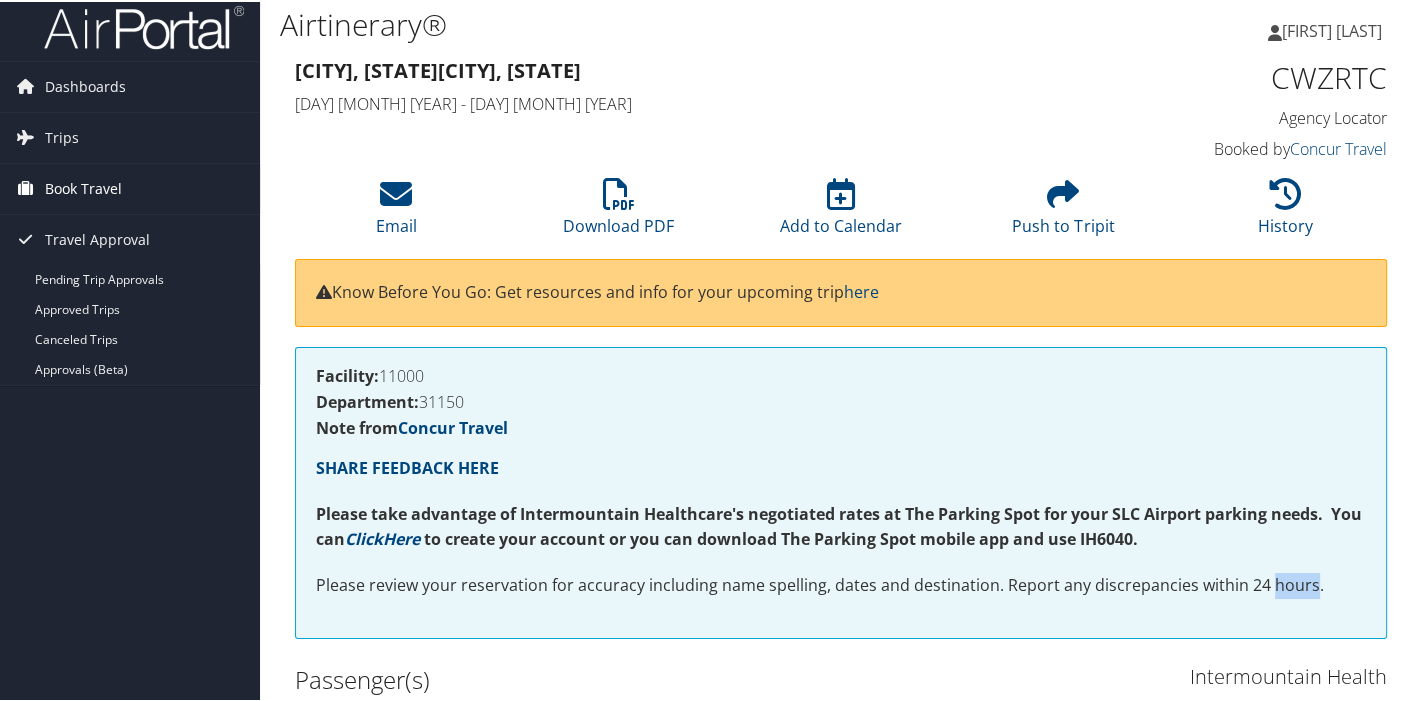 click on "Book Travel" at bounding box center (130, 187) 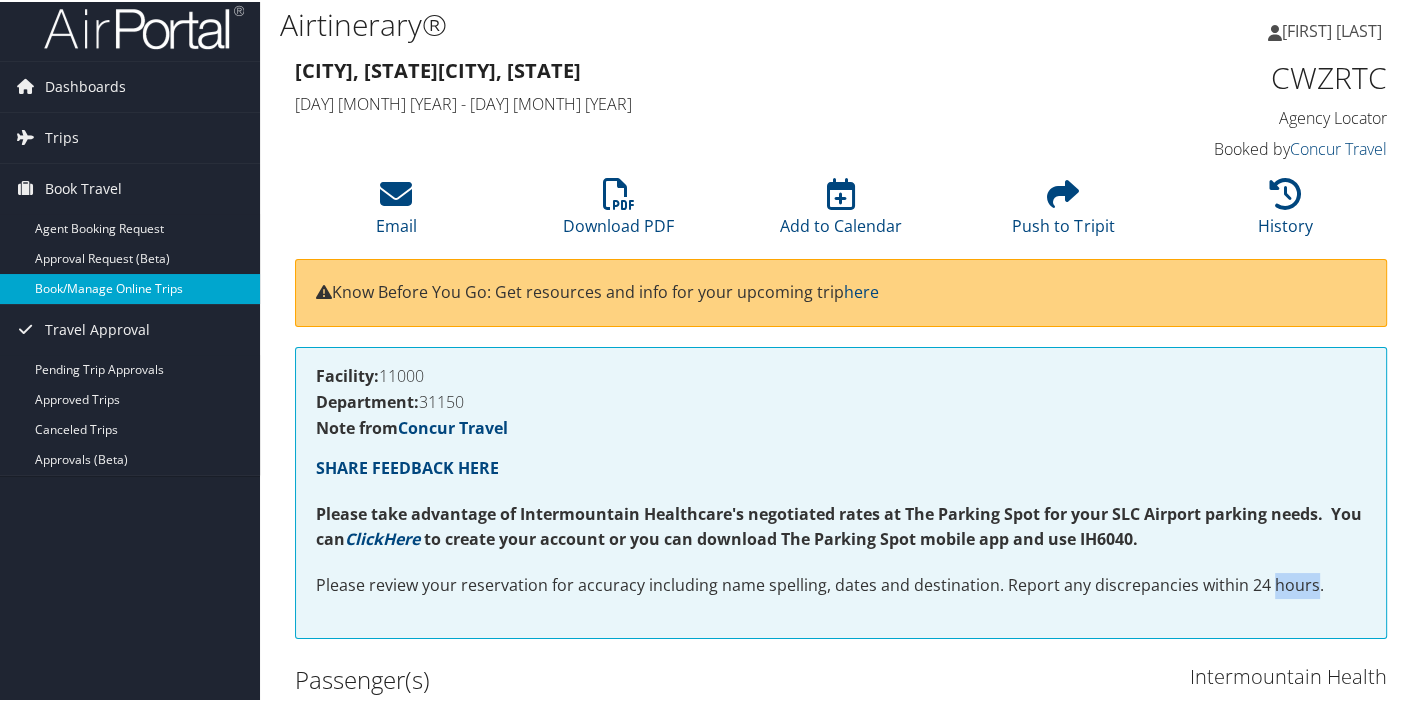 click on "Book/Manage Online Trips" at bounding box center (130, 287) 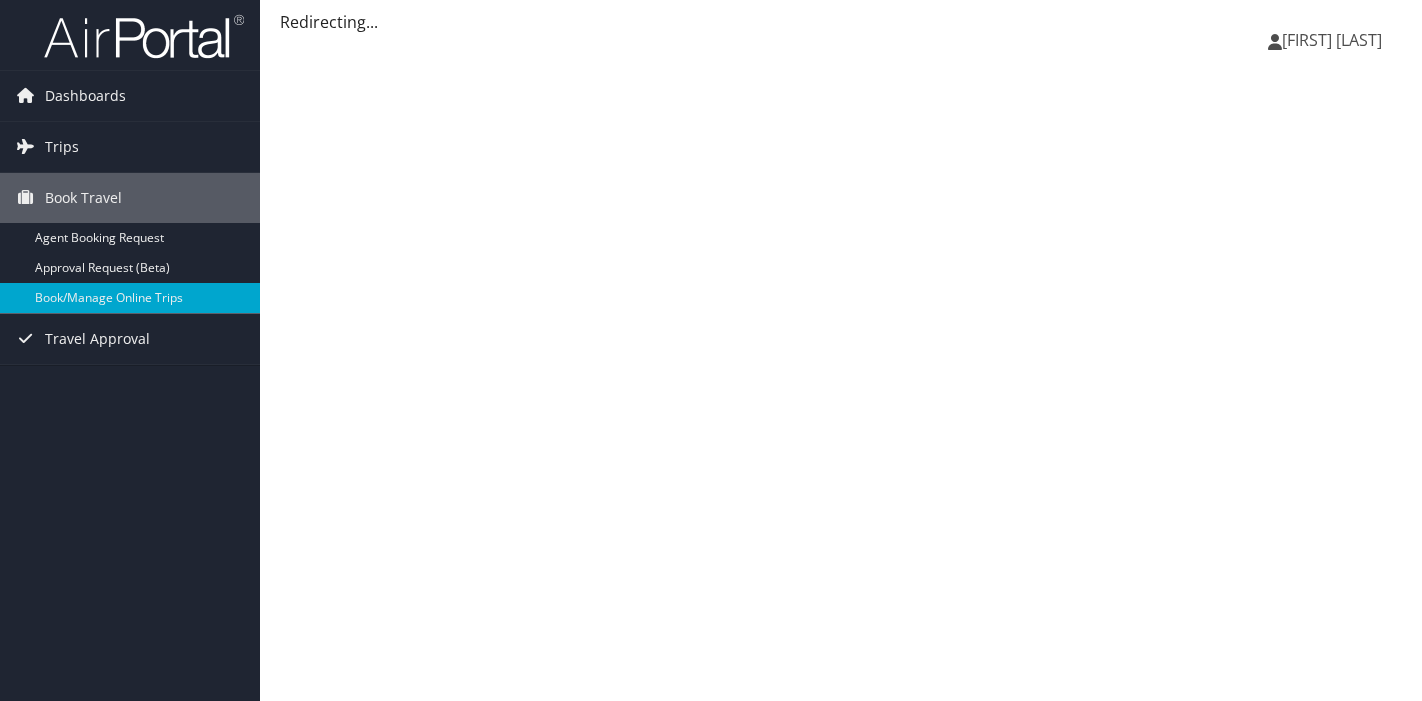scroll, scrollTop: 0, scrollLeft: 0, axis: both 